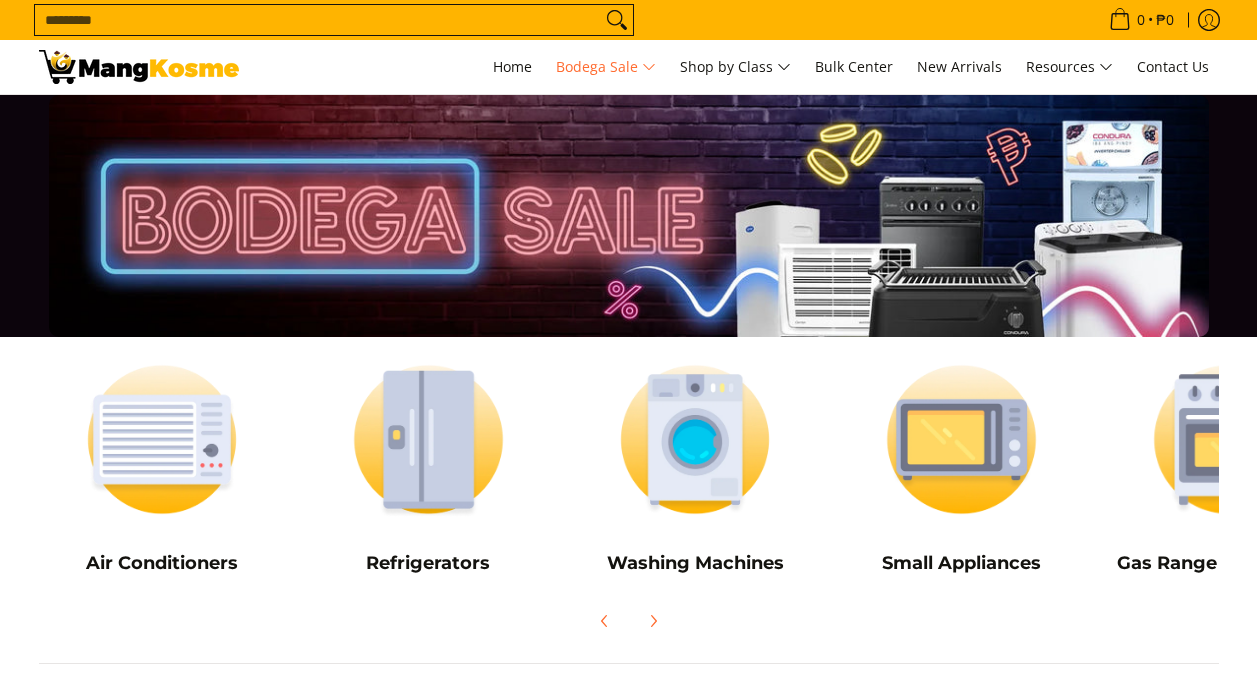 scroll, scrollTop: 0, scrollLeft: 0, axis: both 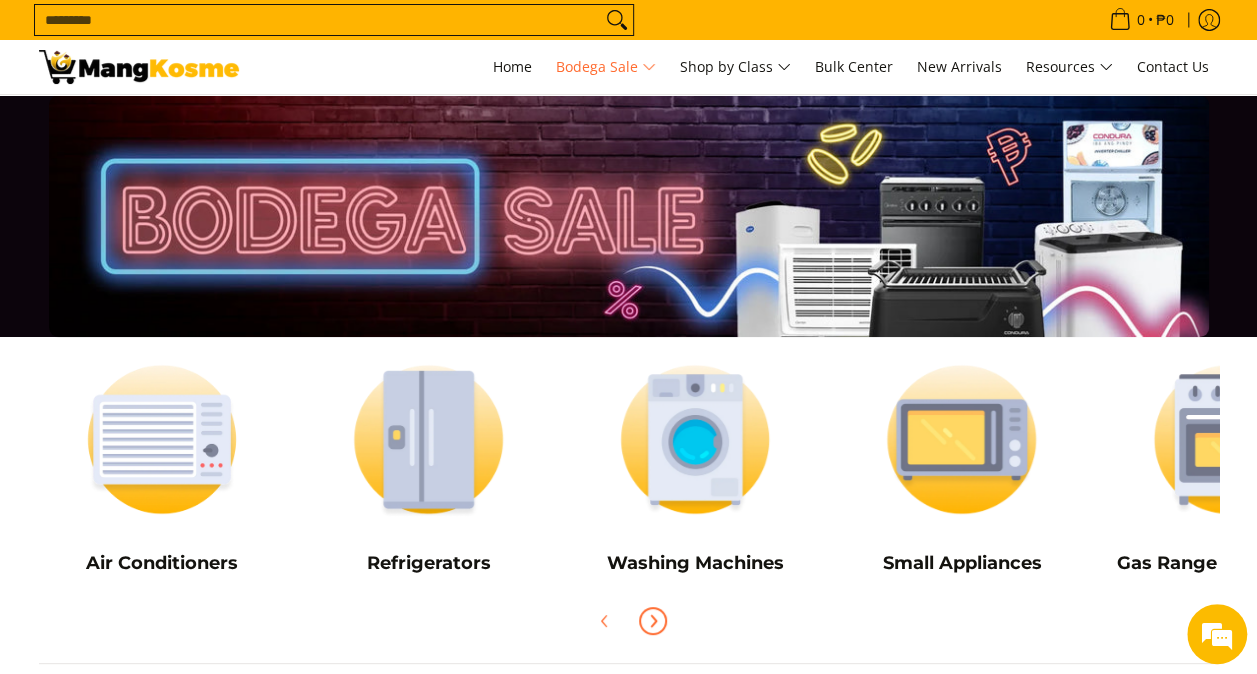 click at bounding box center (653, 621) 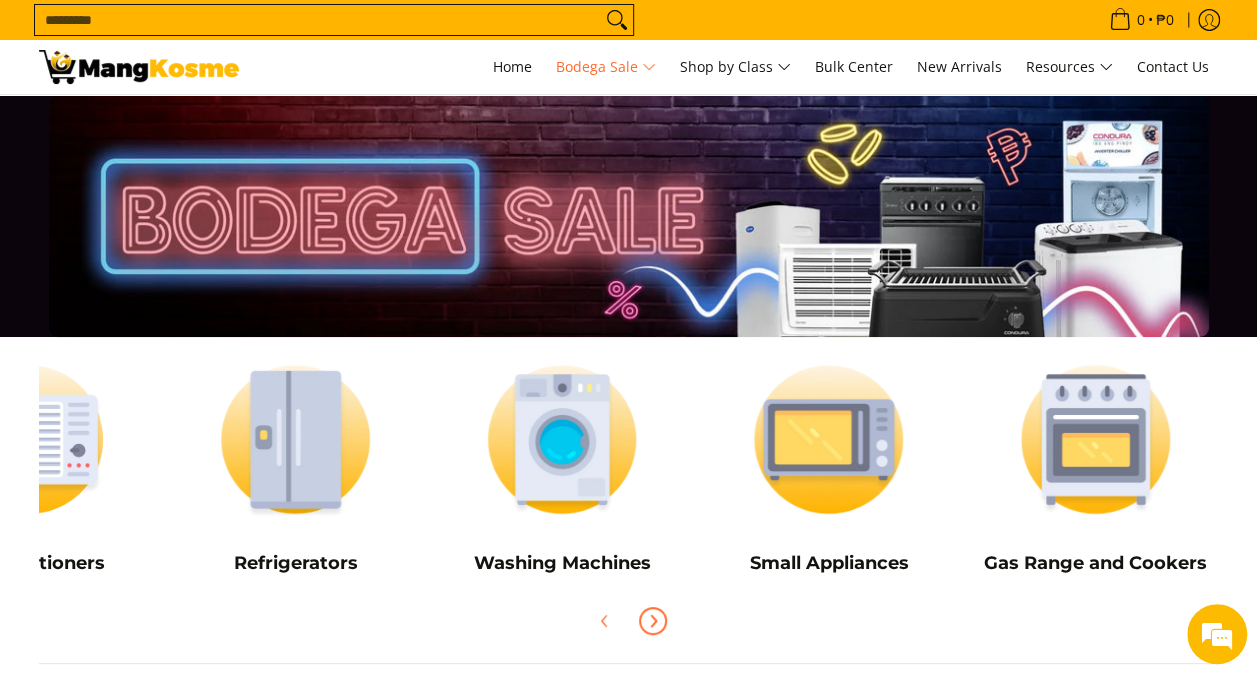 scroll, scrollTop: 0, scrollLeft: 133, axis: horizontal 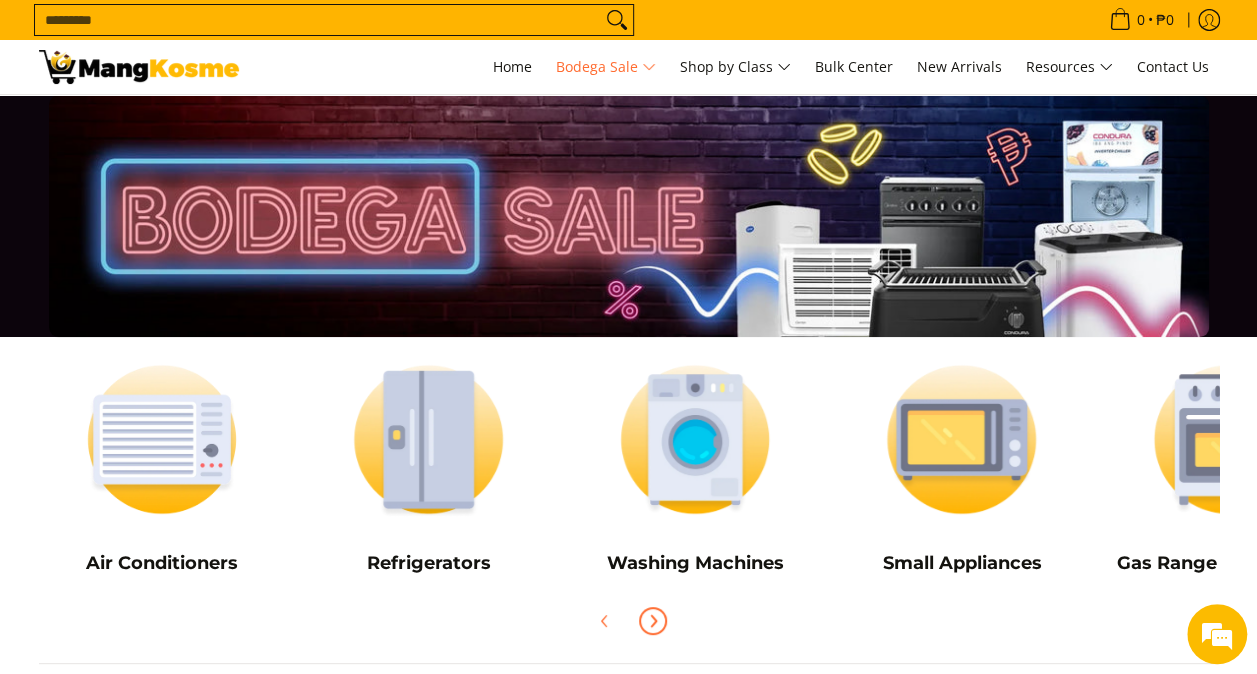 click at bounding box center [653, 621] 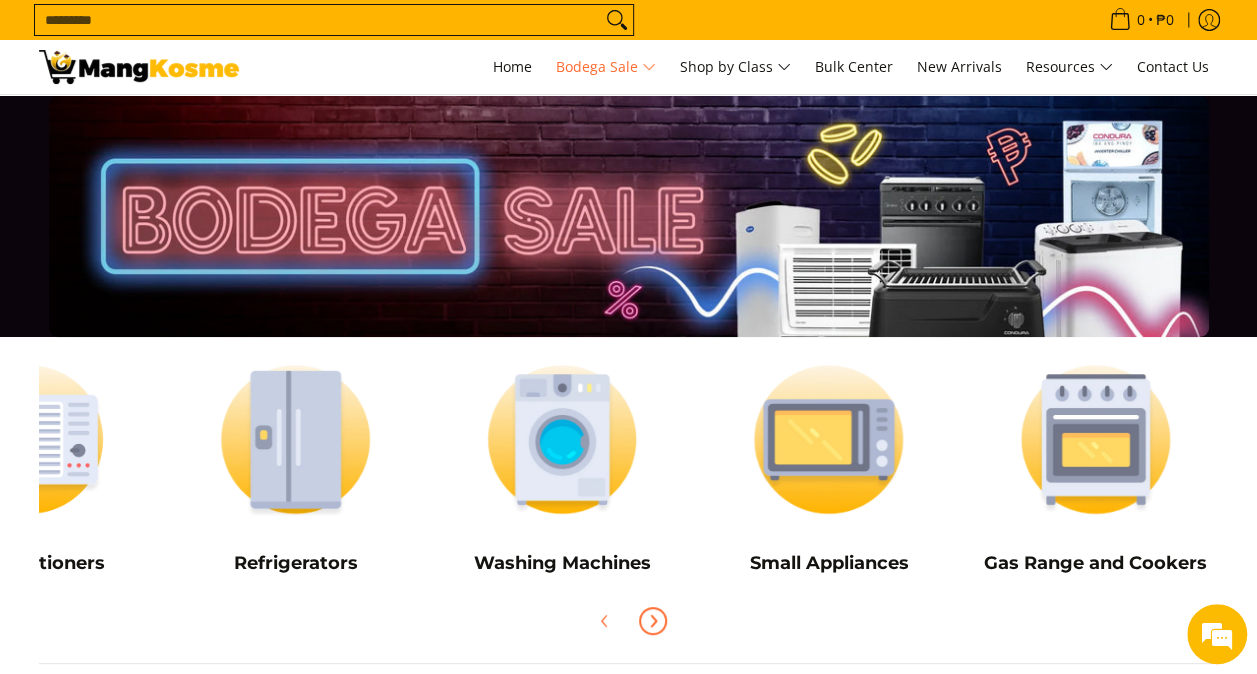 click at bounding box center (653, 621) 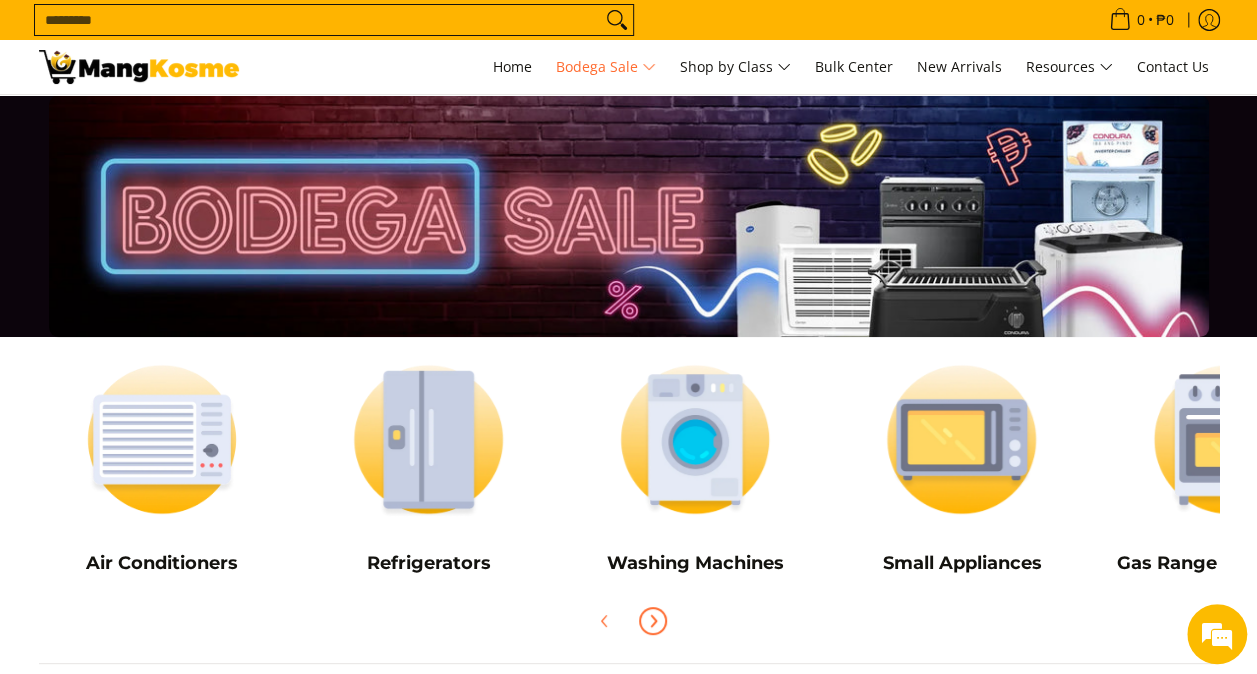 click at bounding box center [653, 621] 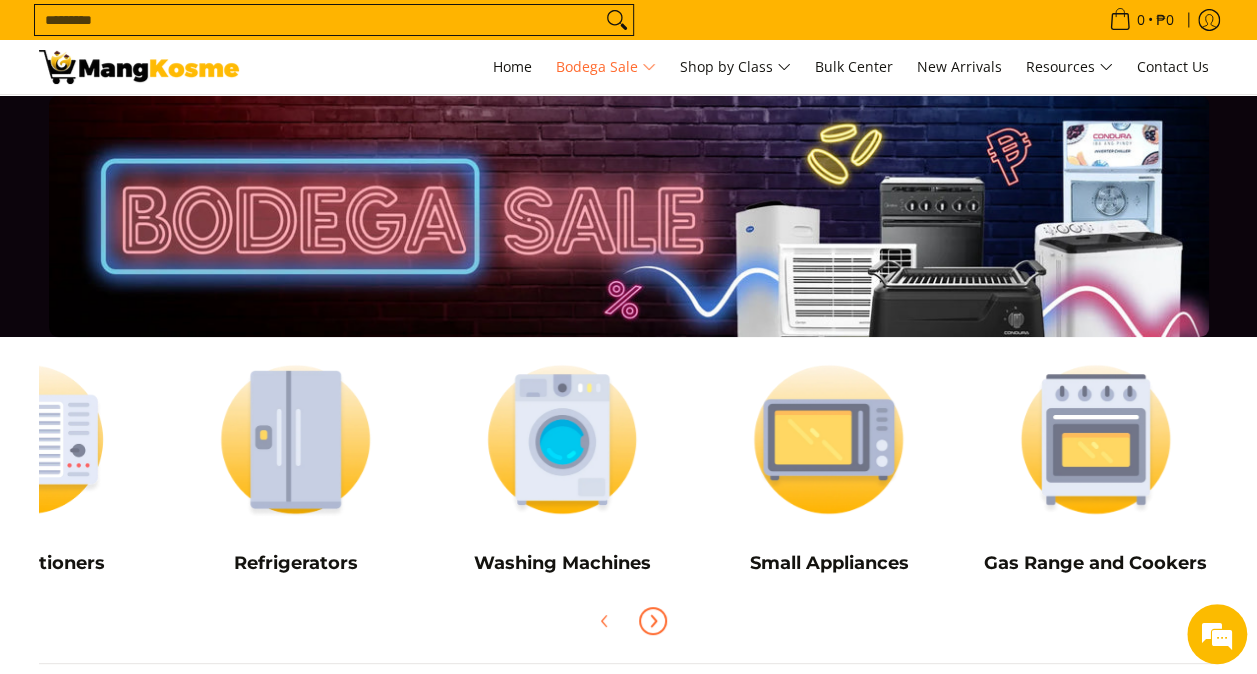 click at bounding box center [653, 621] 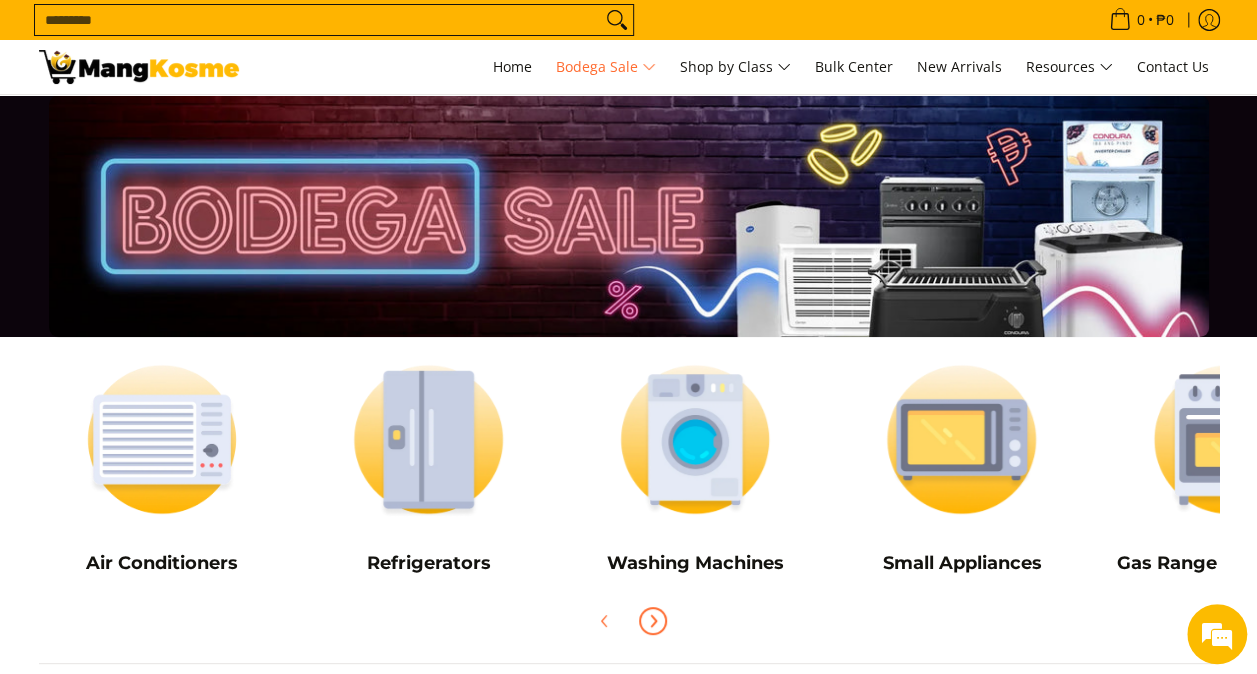 click at bounding box center (653, 621) 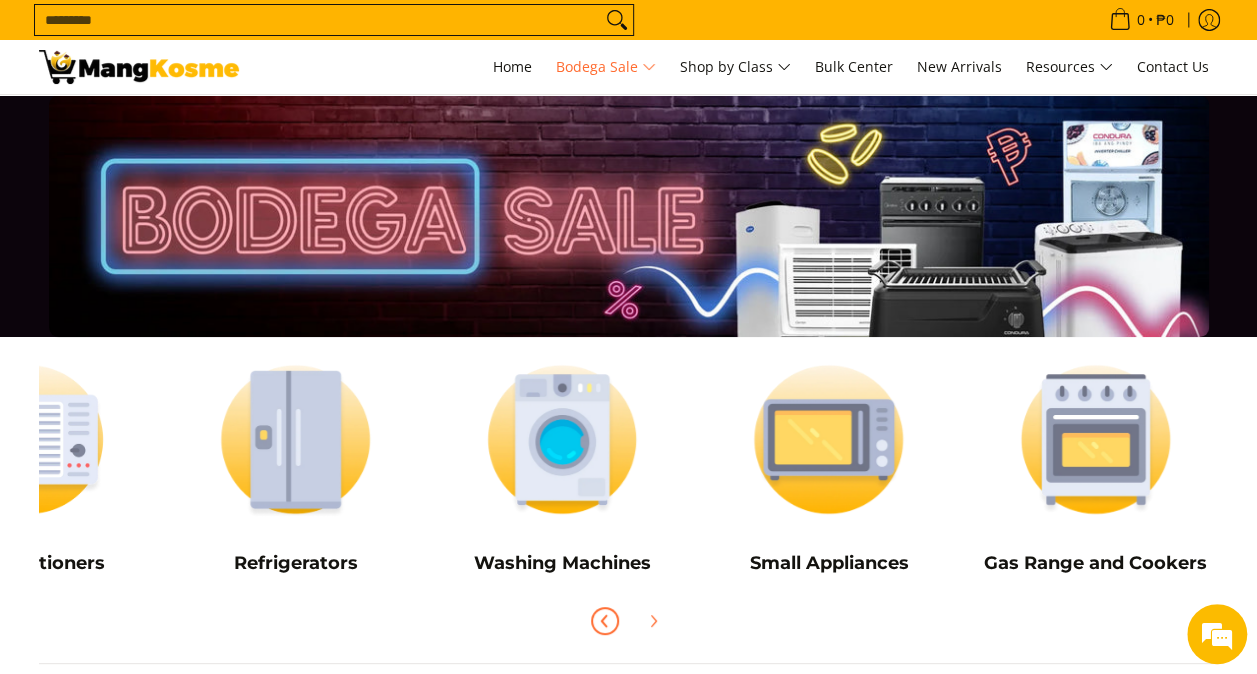 click 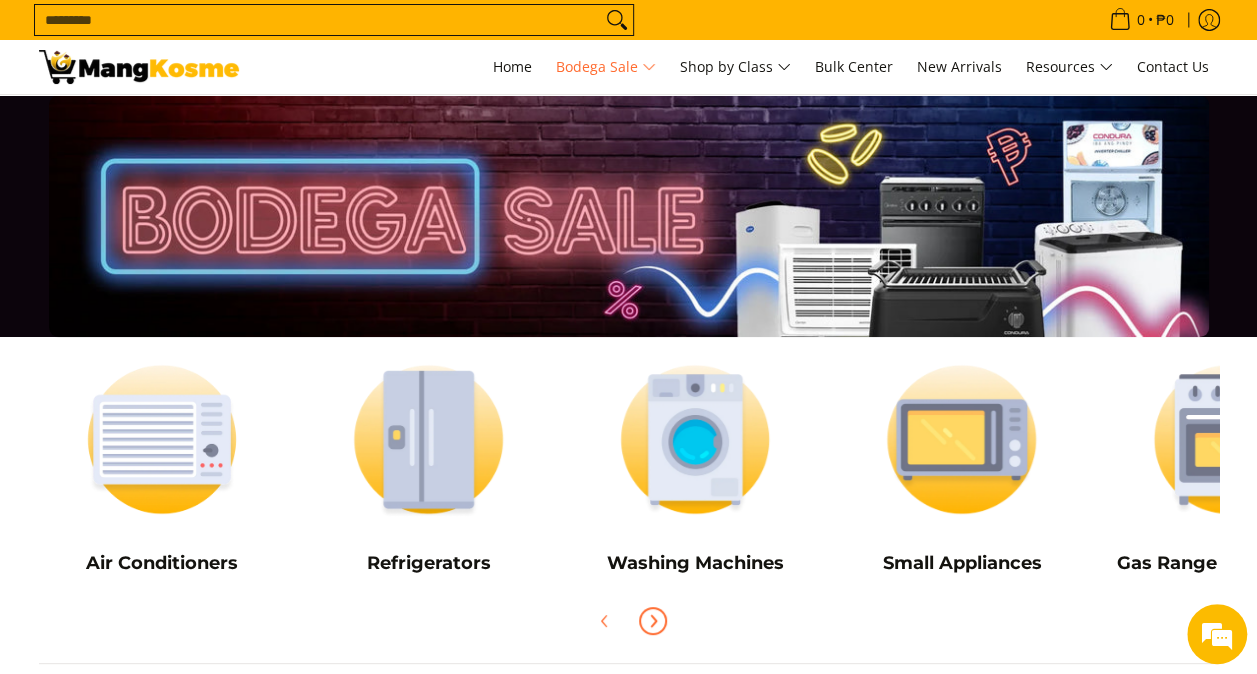 click 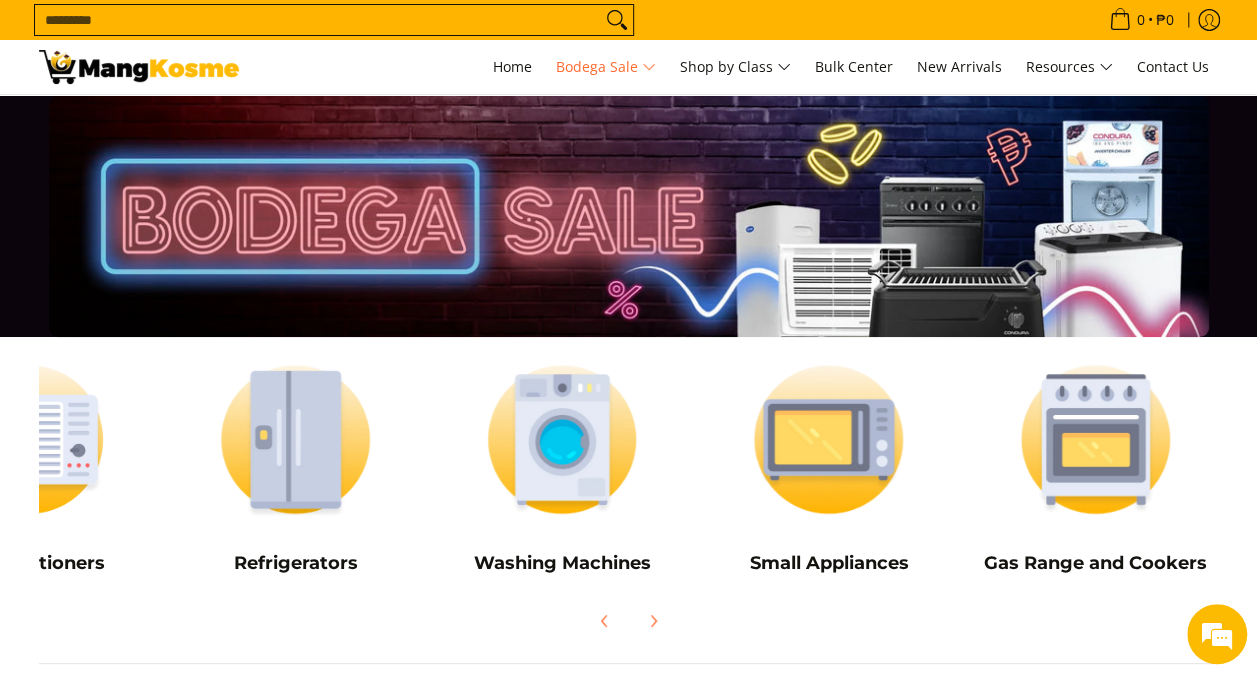 click on "Search..." at bounding box center [318, 20] 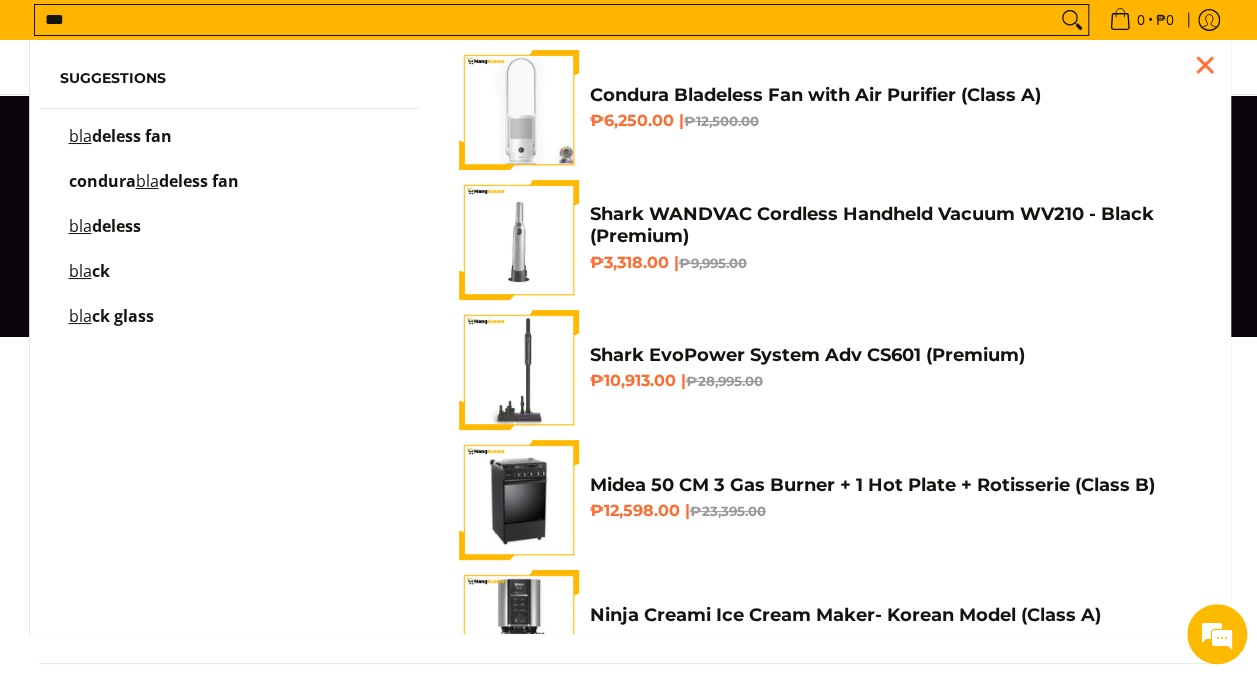 type on "***" 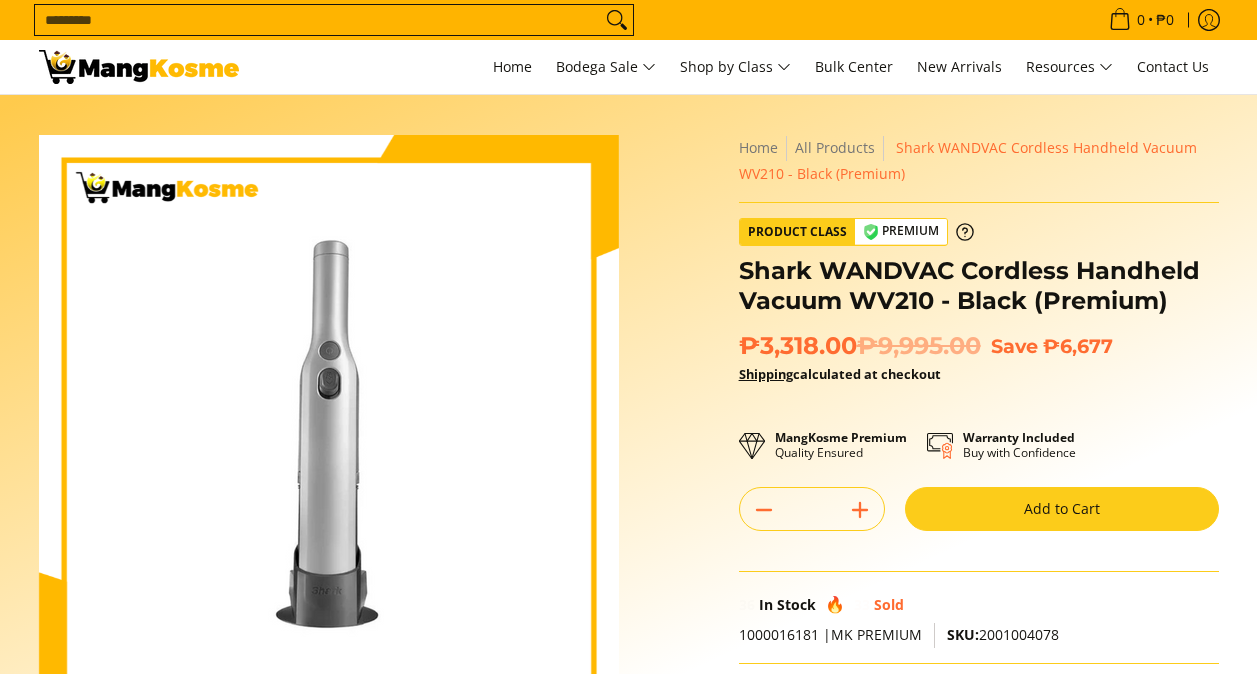scroll, scrollTop: 0, scrollLeft: 0, axis: both 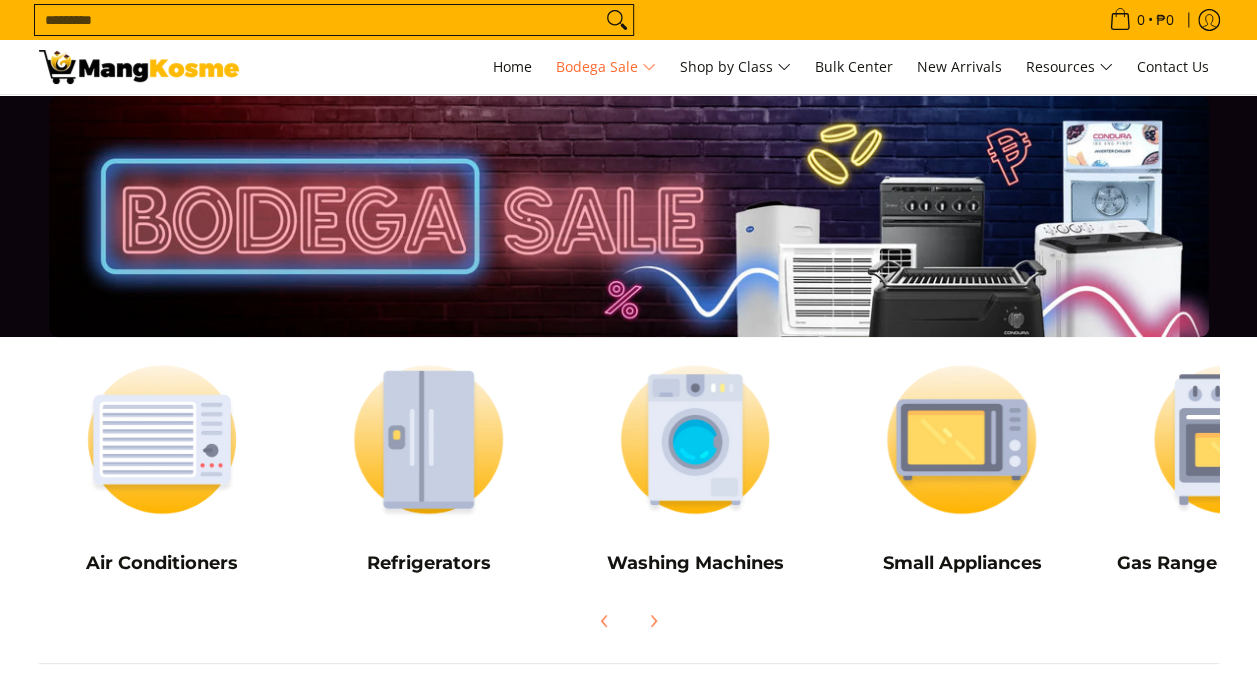 drag, startPoint x: 0, startPoint y: 0, endPoint x: 247, endPoint y: 42, distance: 250.54541 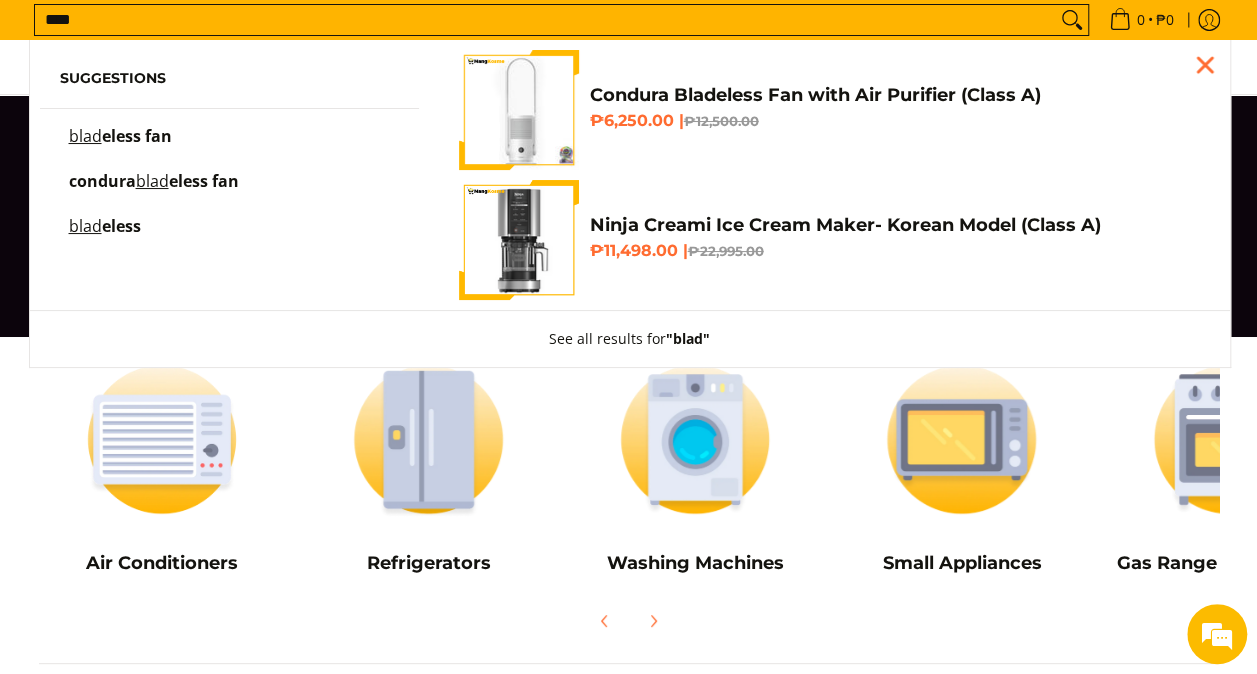 type on "****" 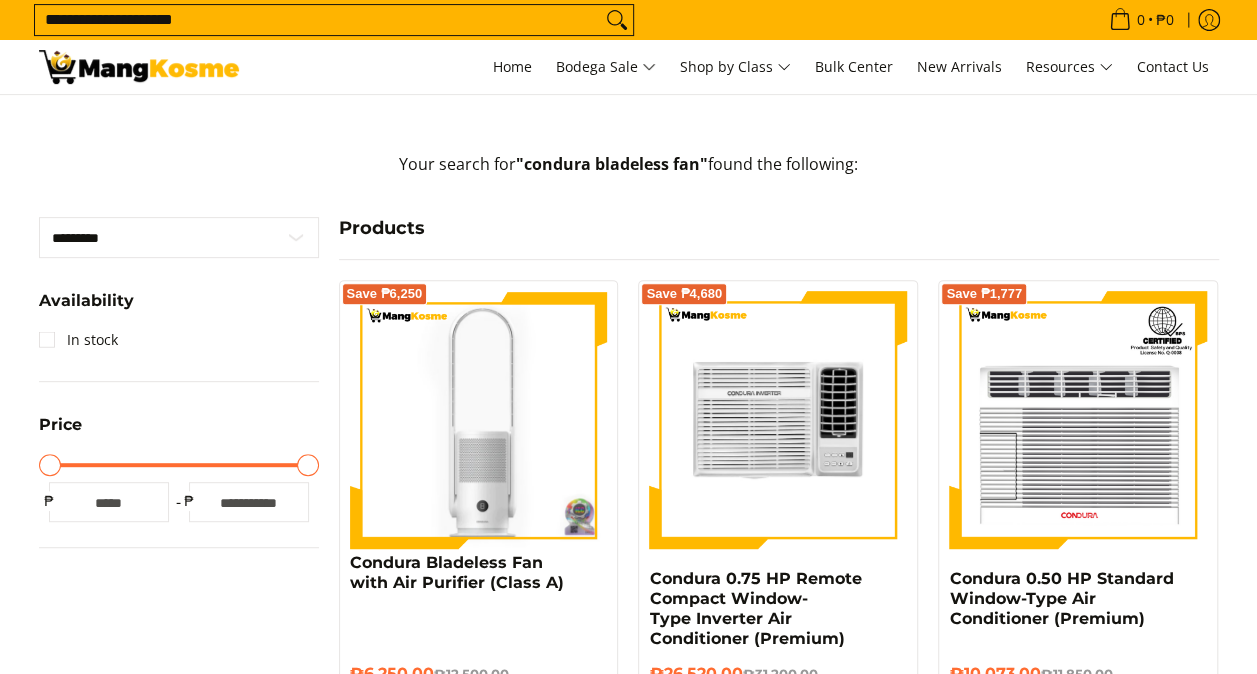 scroll, scrollTop: 0, scrollLeft: 0, axis: both 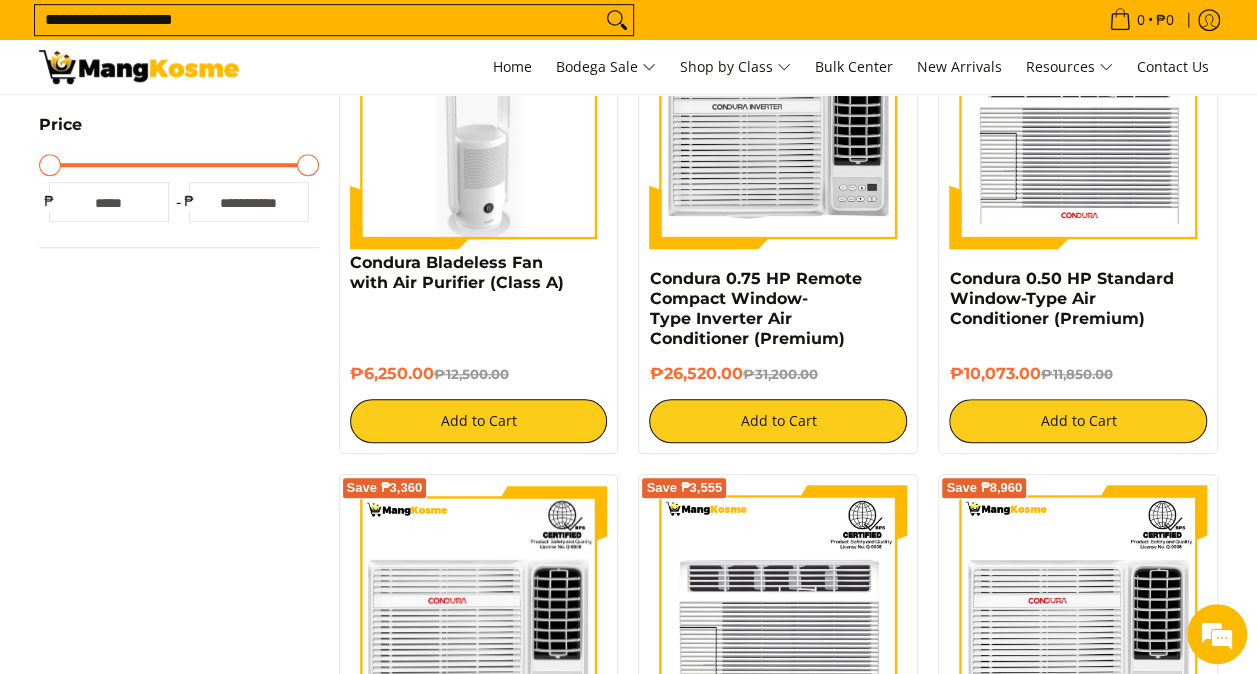 click at bounding box center (479, 120) 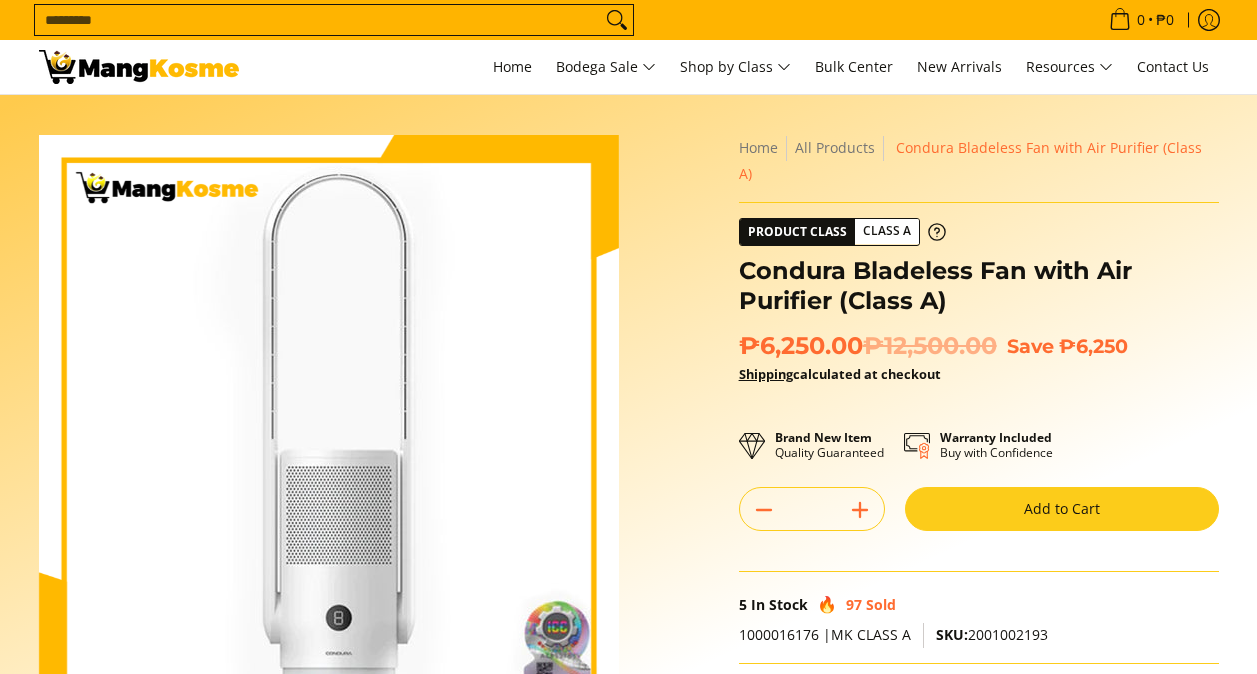 scroll, scrollTop: 0, scrollLeft: 0, axis: both 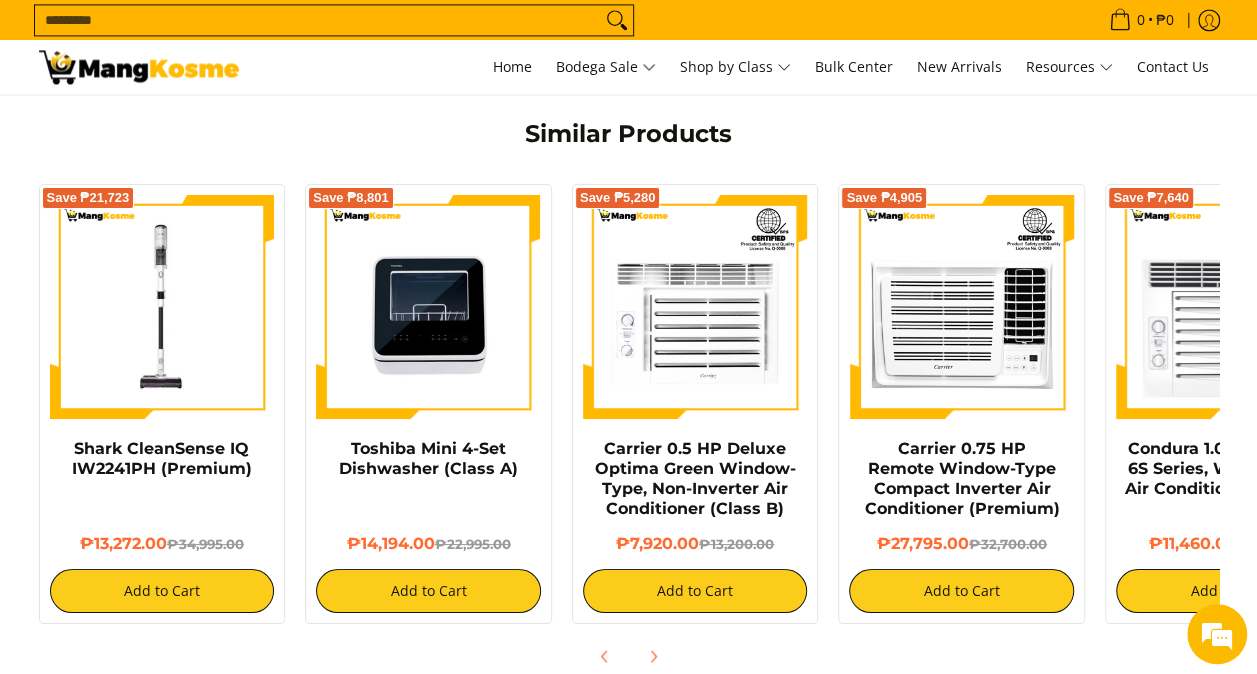 click on "Search..." at bounding box center [318, 20] 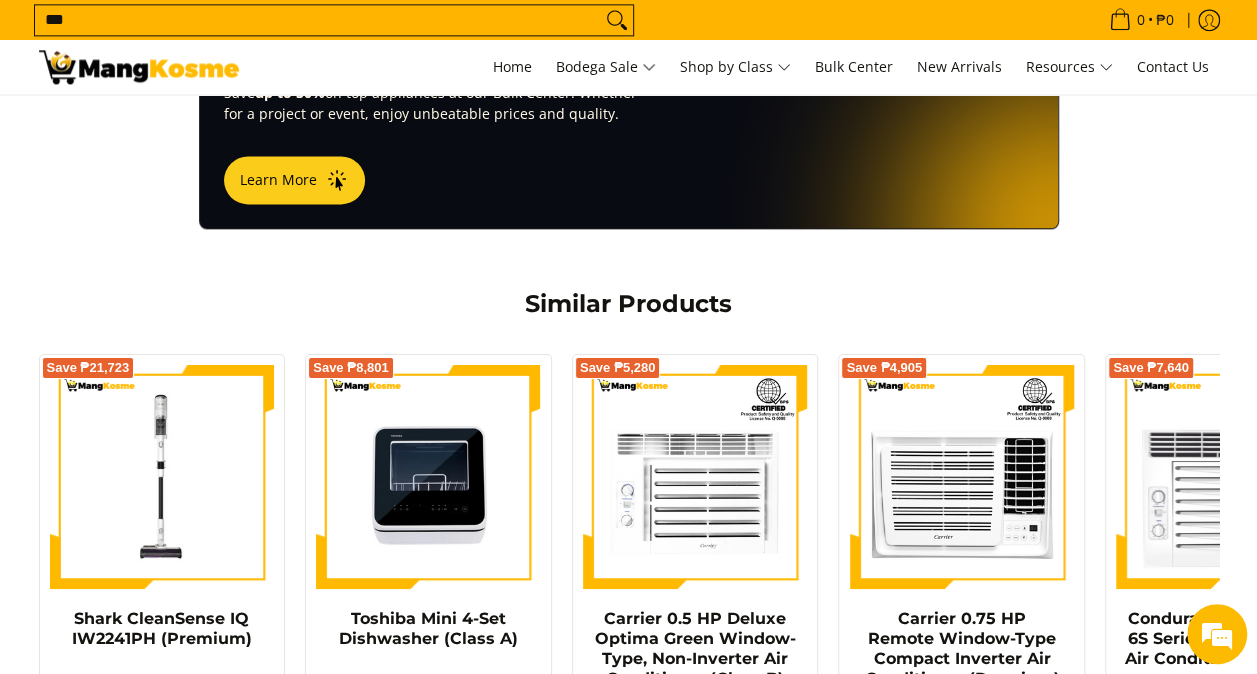 scroll, scrollTop: 1248, scrollLeft: 0, axis: vertical 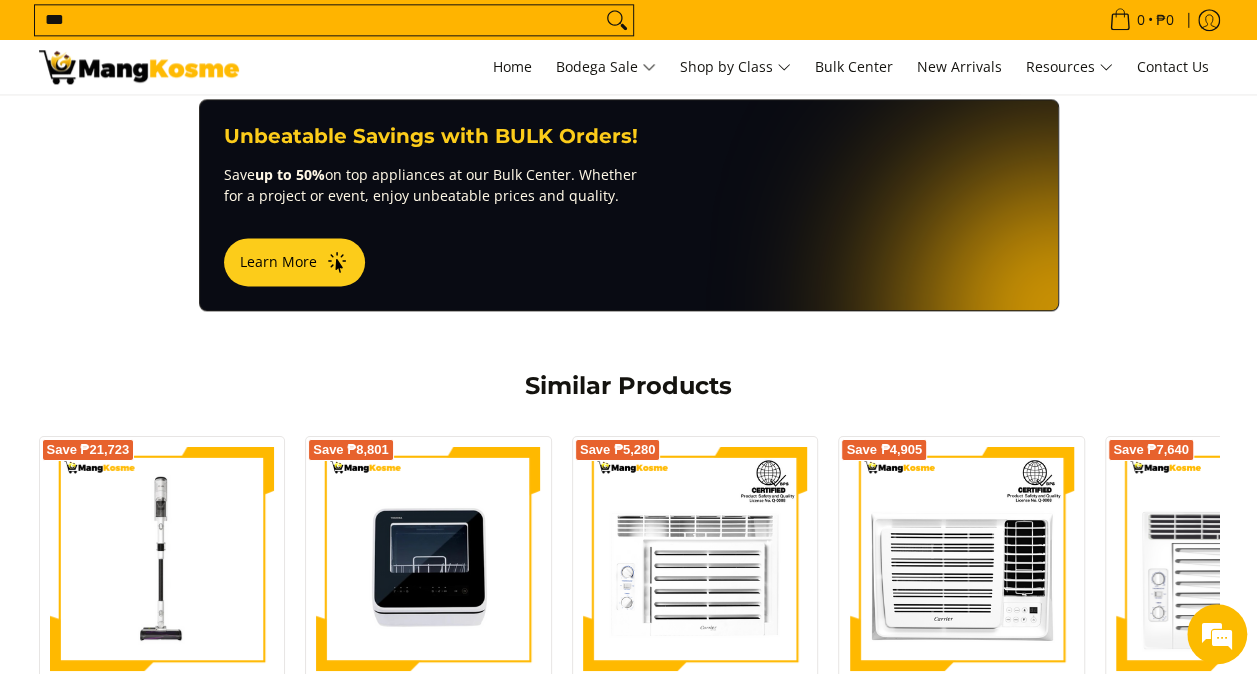 type on "***" 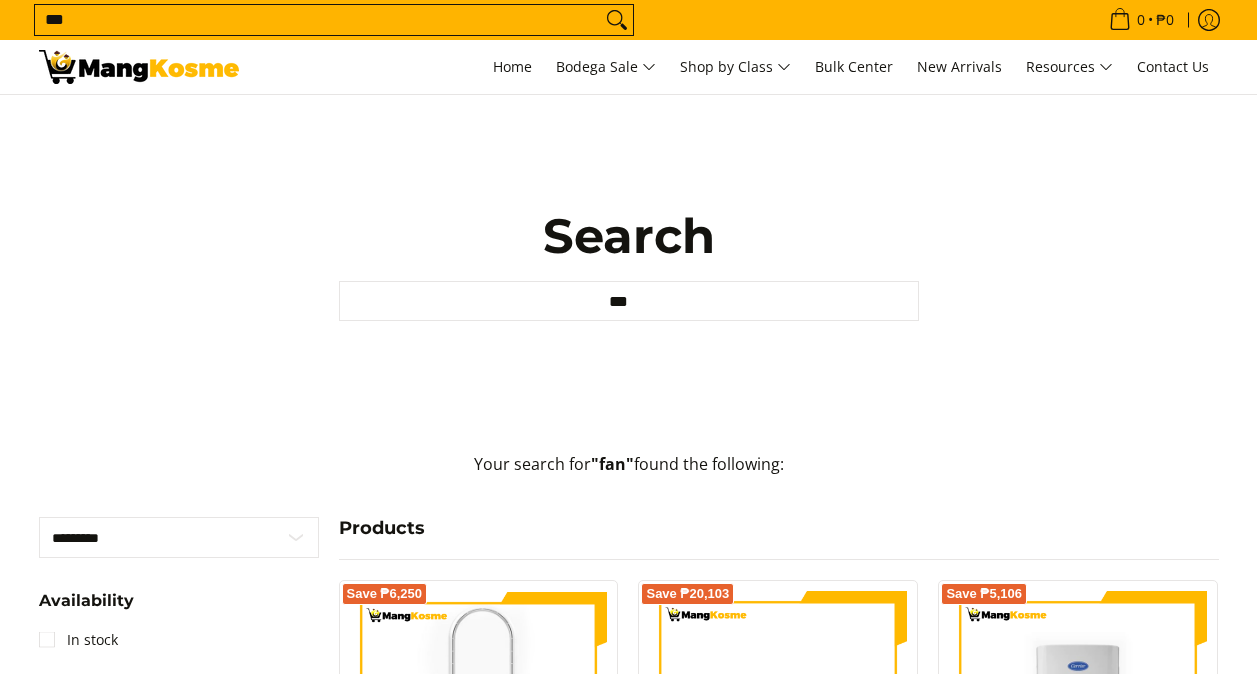 scroll, scrollTop: 0, scrollLeft: 0, axis: both 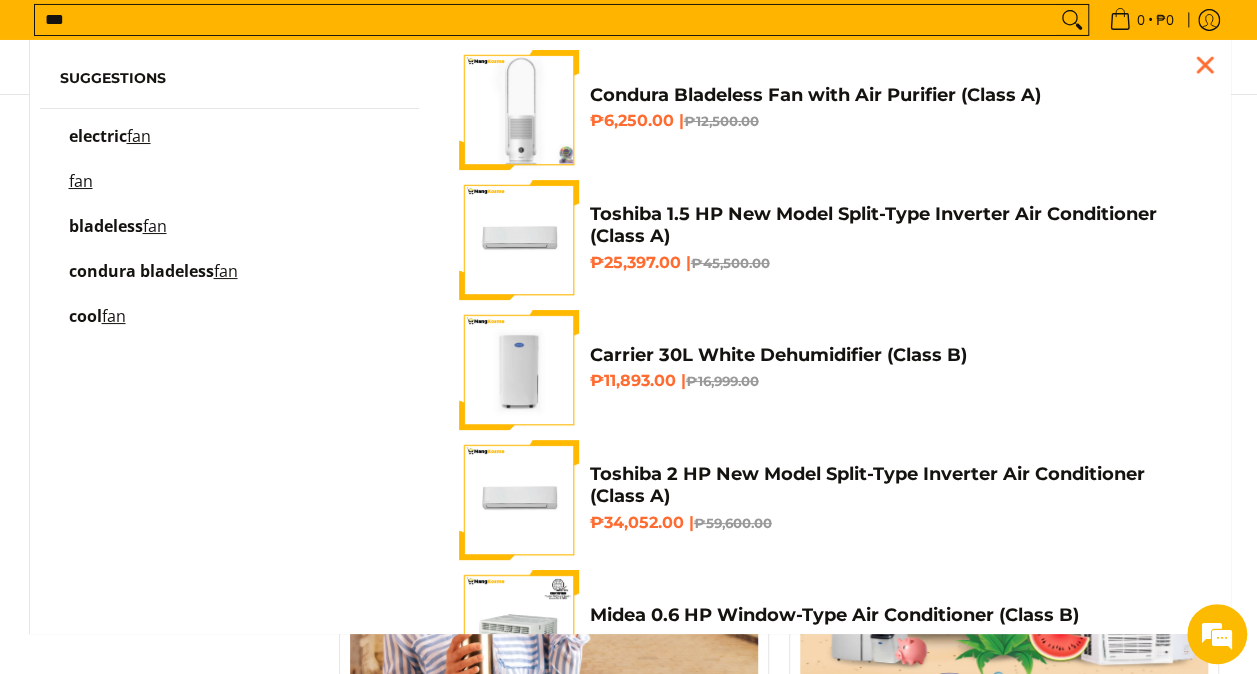 click on "***" at bounding box center [545, 20] 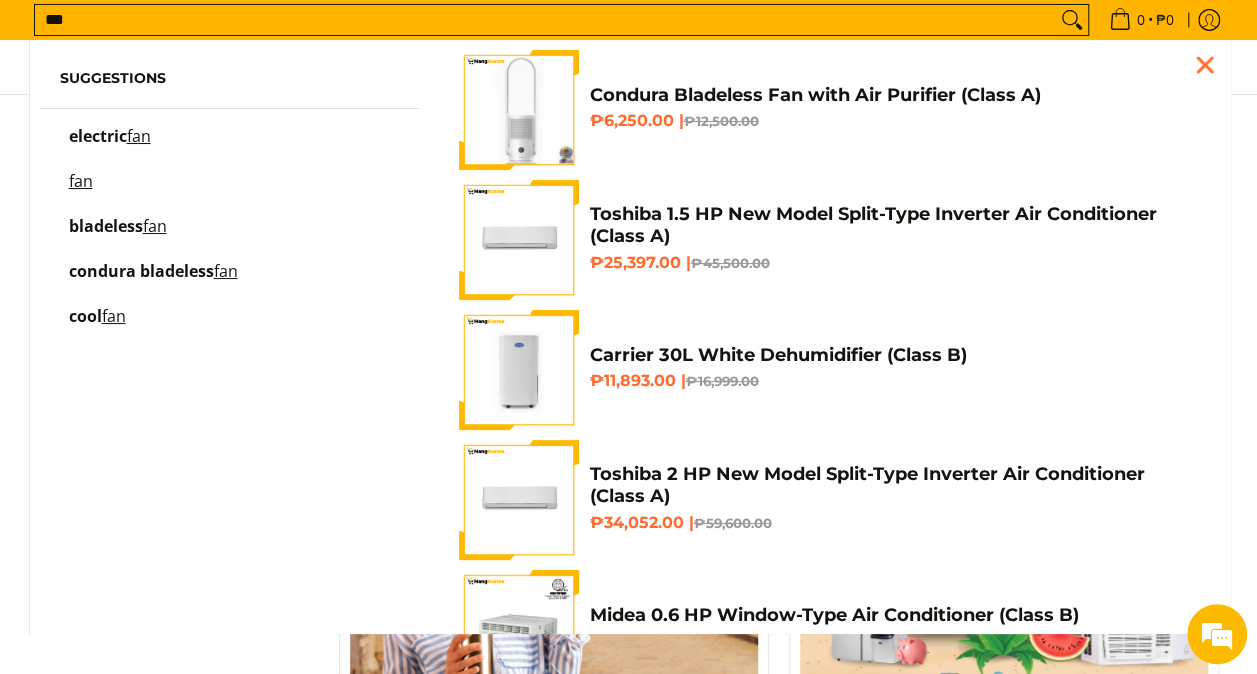 click on "cool" at bounding box center [85, 316] 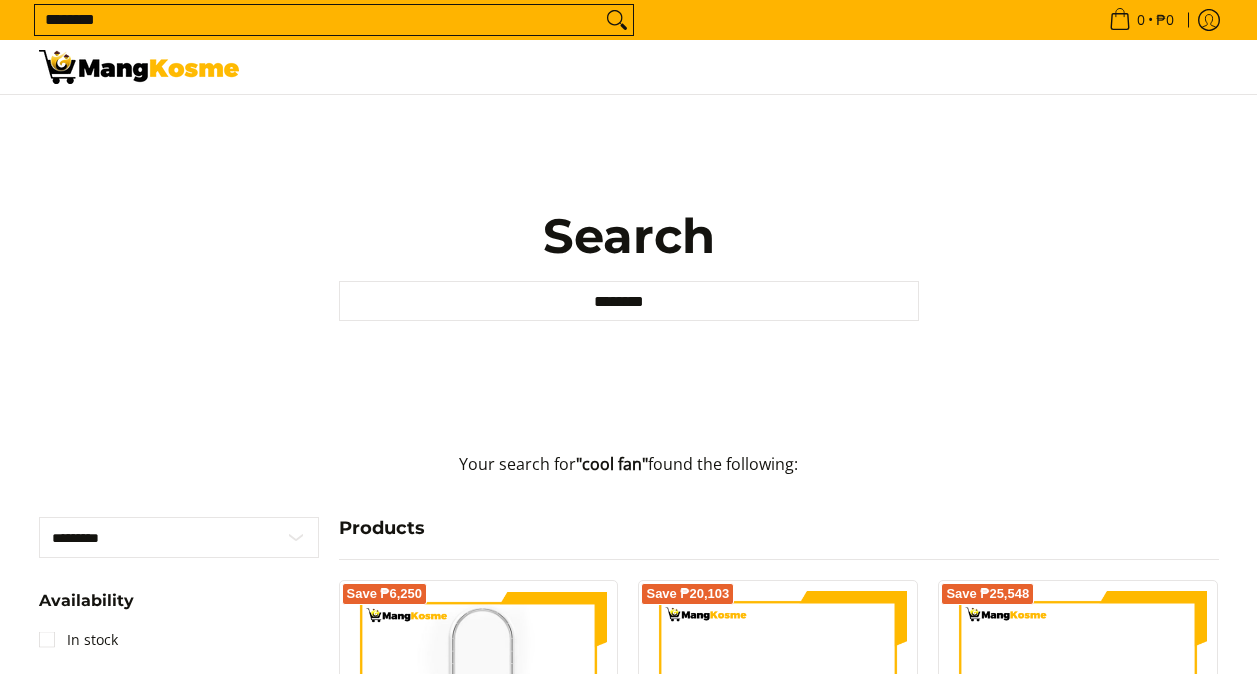 scroll, scrollTop: 0, scrollLeft: 0, axis: both 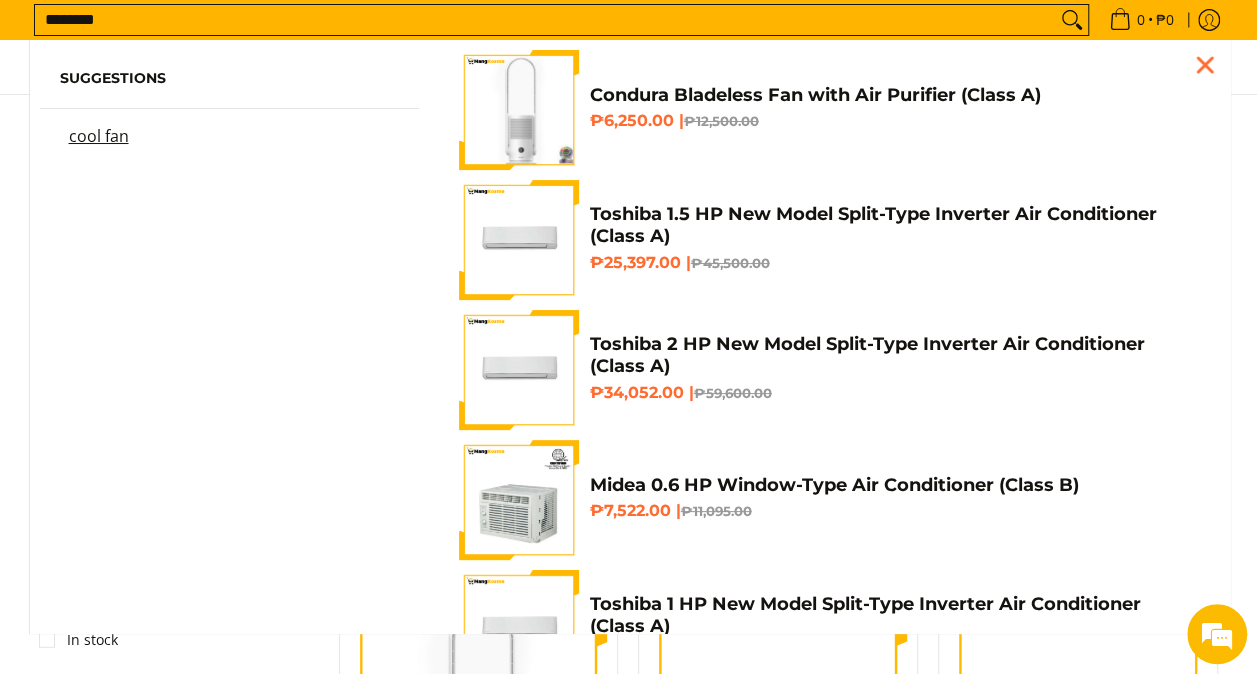 drag, startPoint x: 186, startPoint y: 30, endPoint x: -4, endPoint y: 26, distance: 190.0421 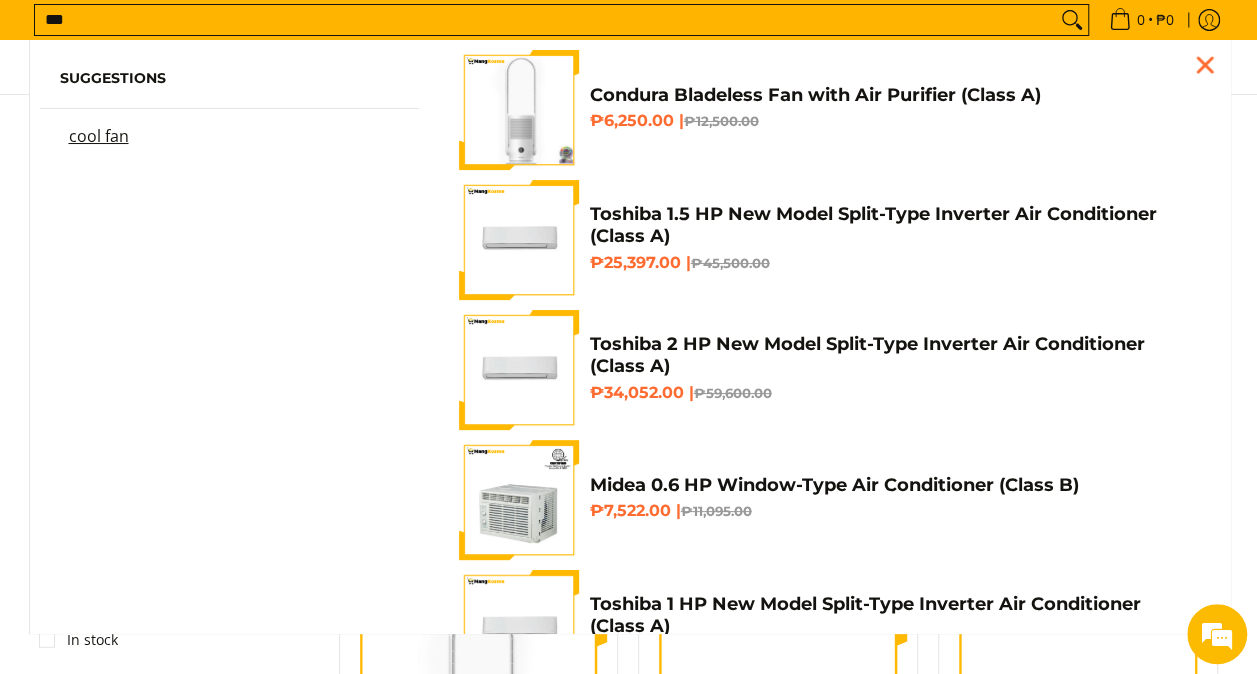type on "***" 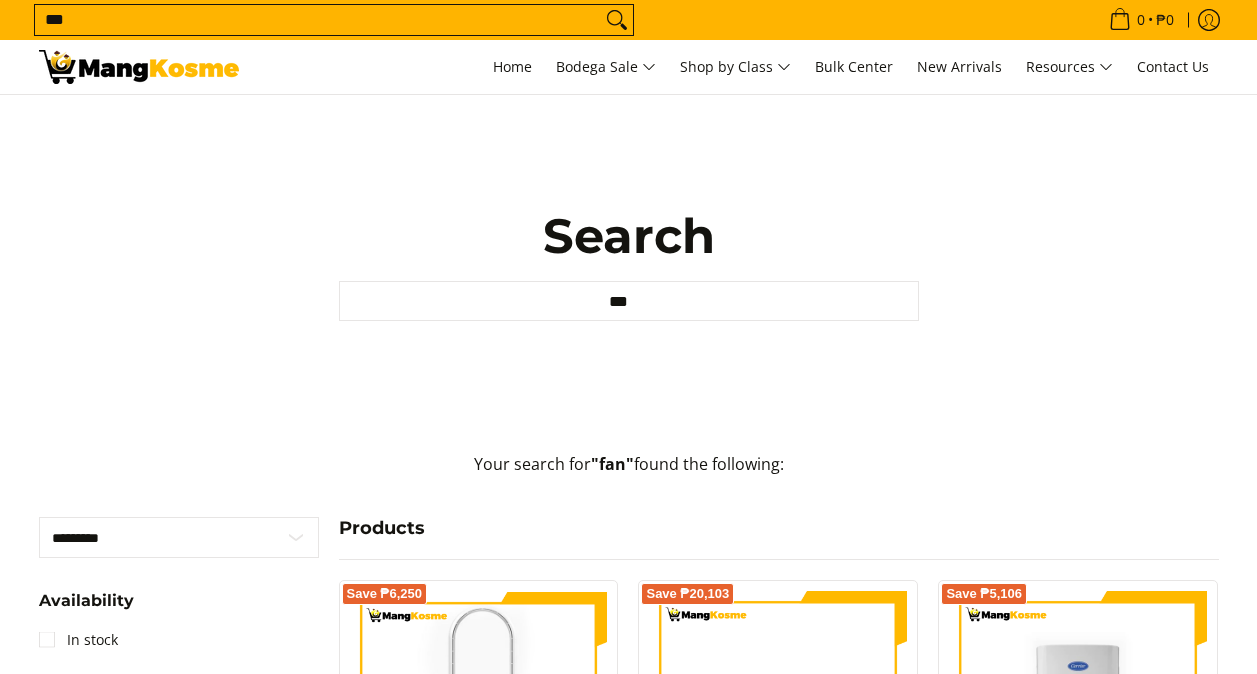scroll, scrollTop: 0, scrollLeft: 0, axis: both 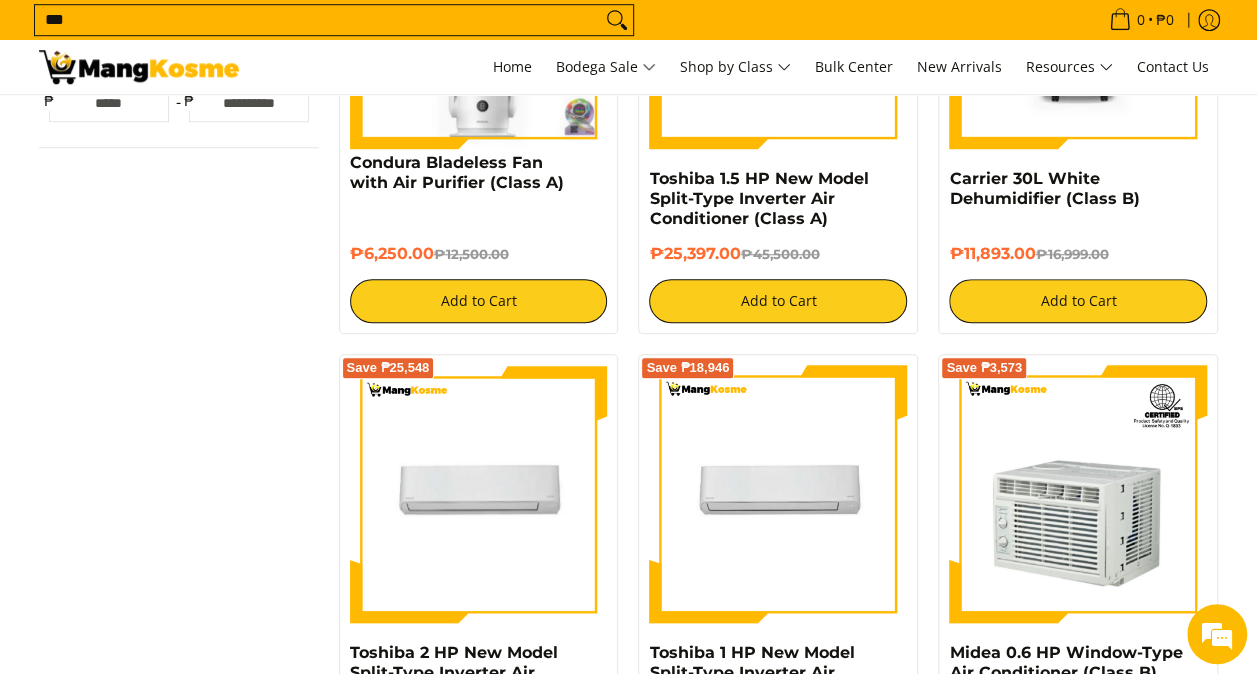 click at bounding box center (139, 67) 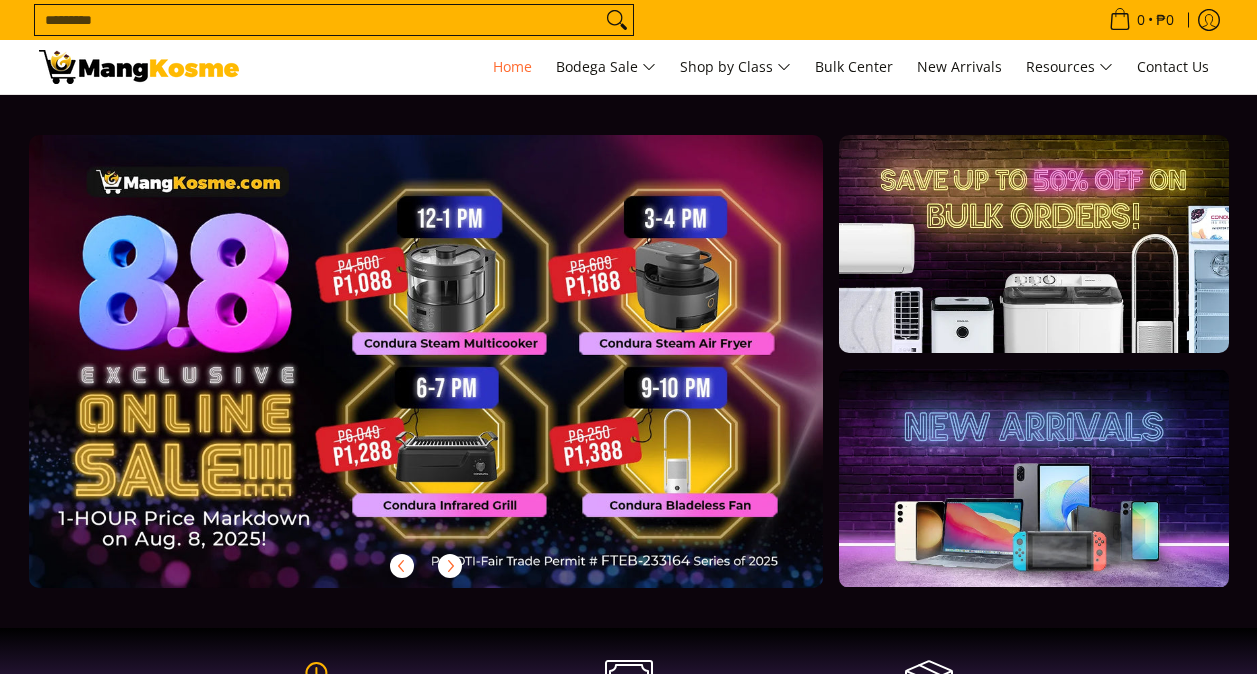 scroll, scrollTop: 0, scrollLeft: 0, axis: both 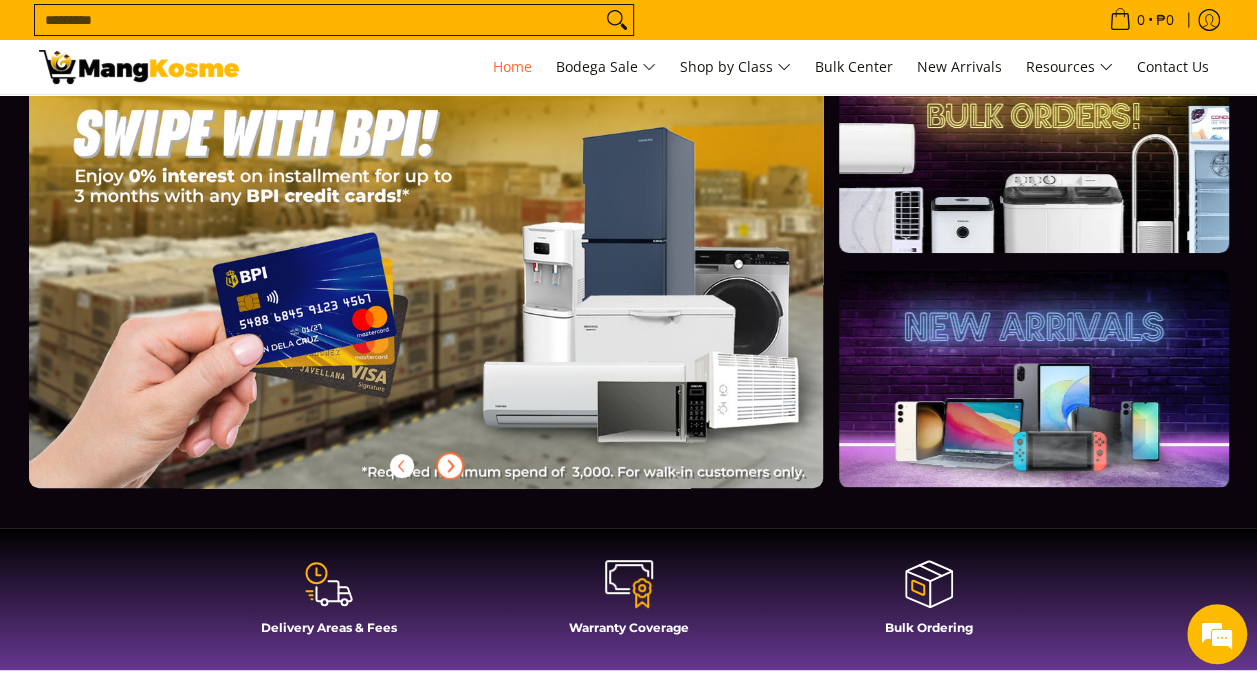 click 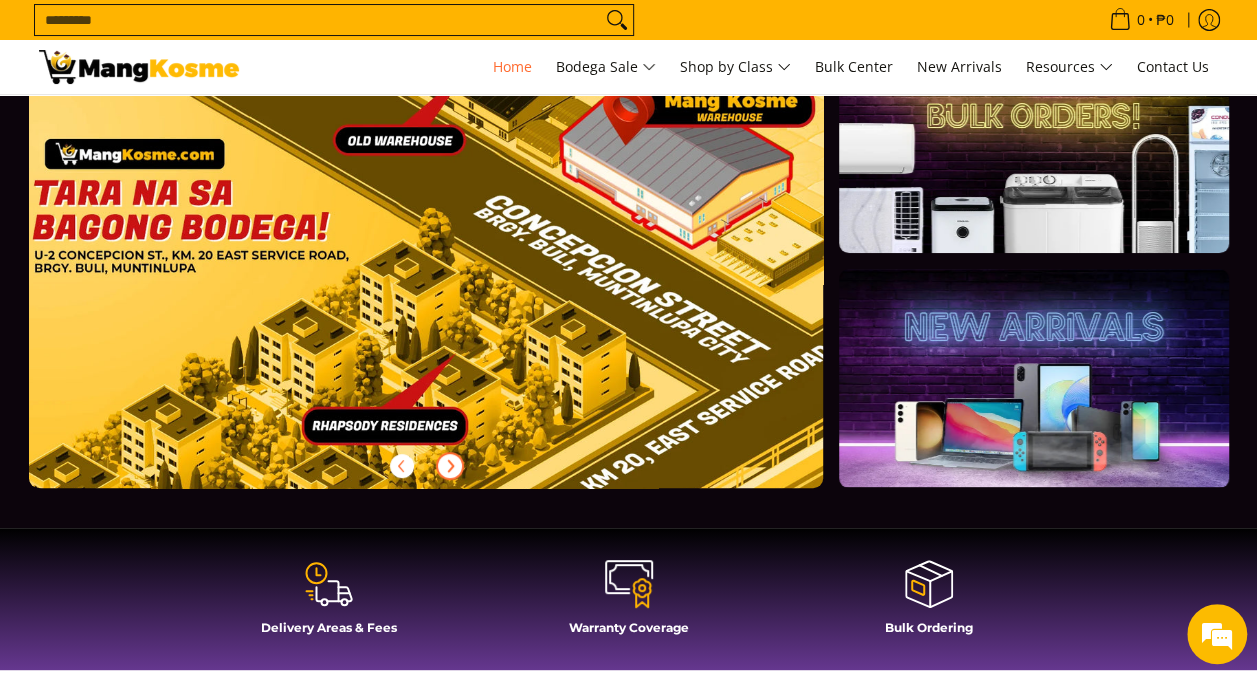 scroll, scrollTop: 0, scrollLeft: 3180, axis: horizontal 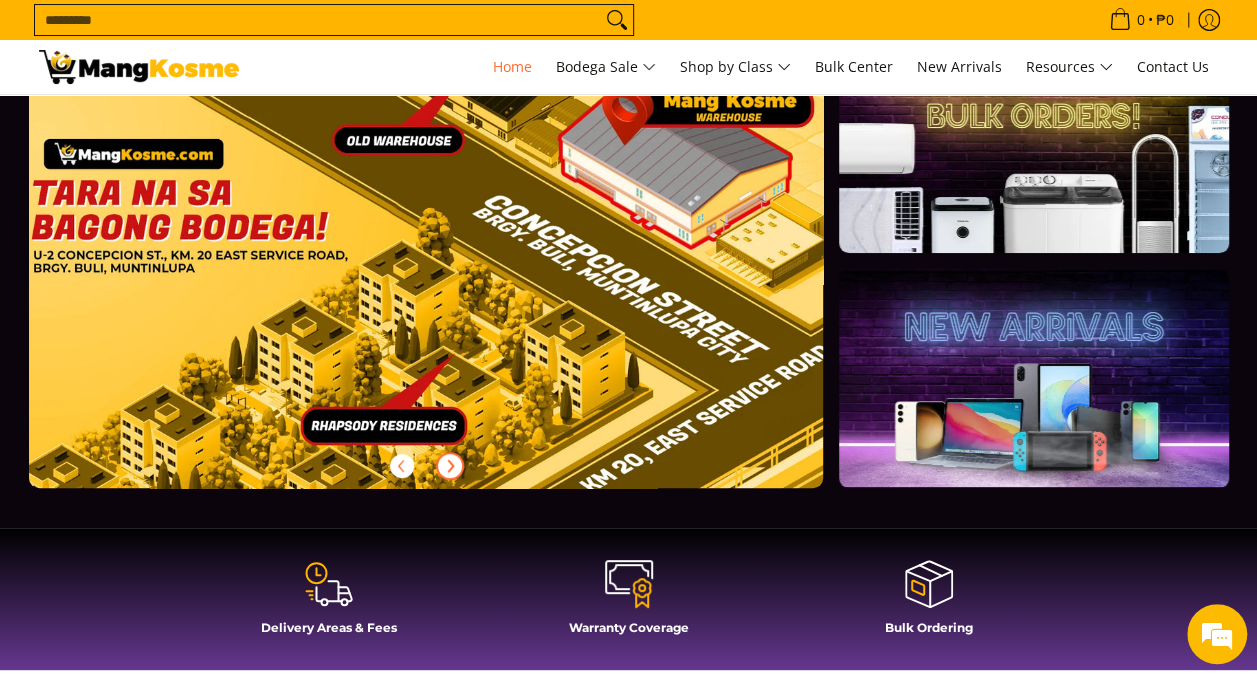 click 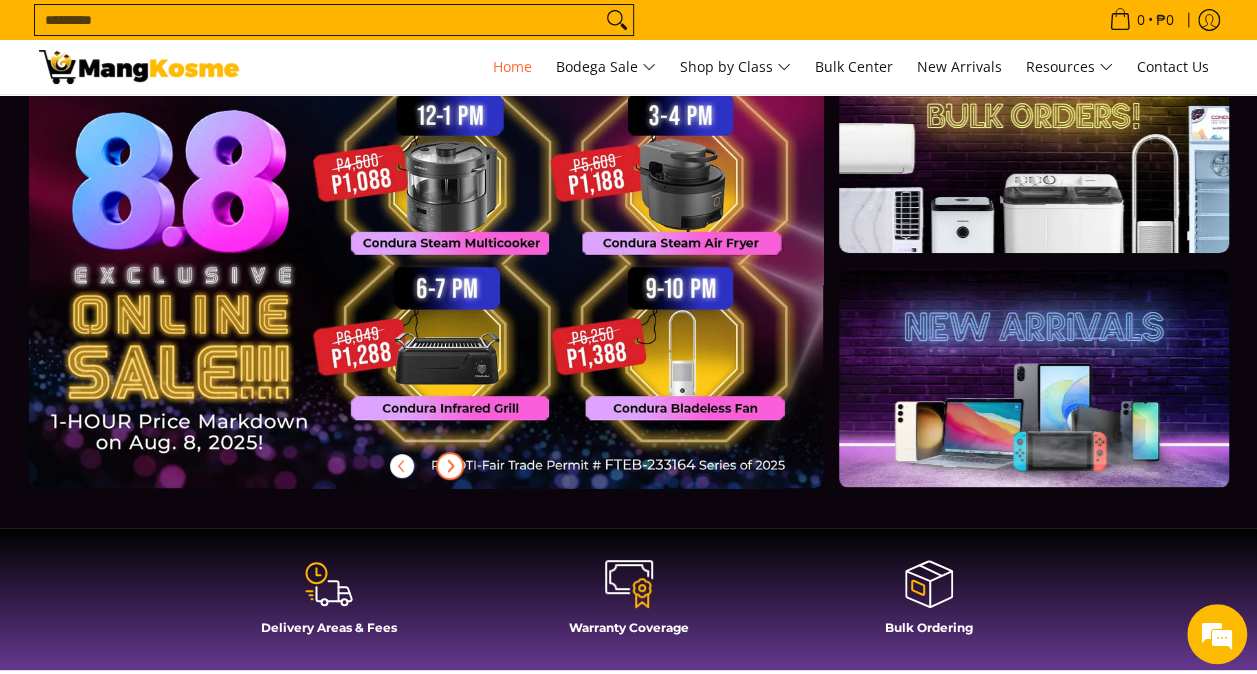 scroll, scrollTop: 0, scrollLeft: 0, axis: both 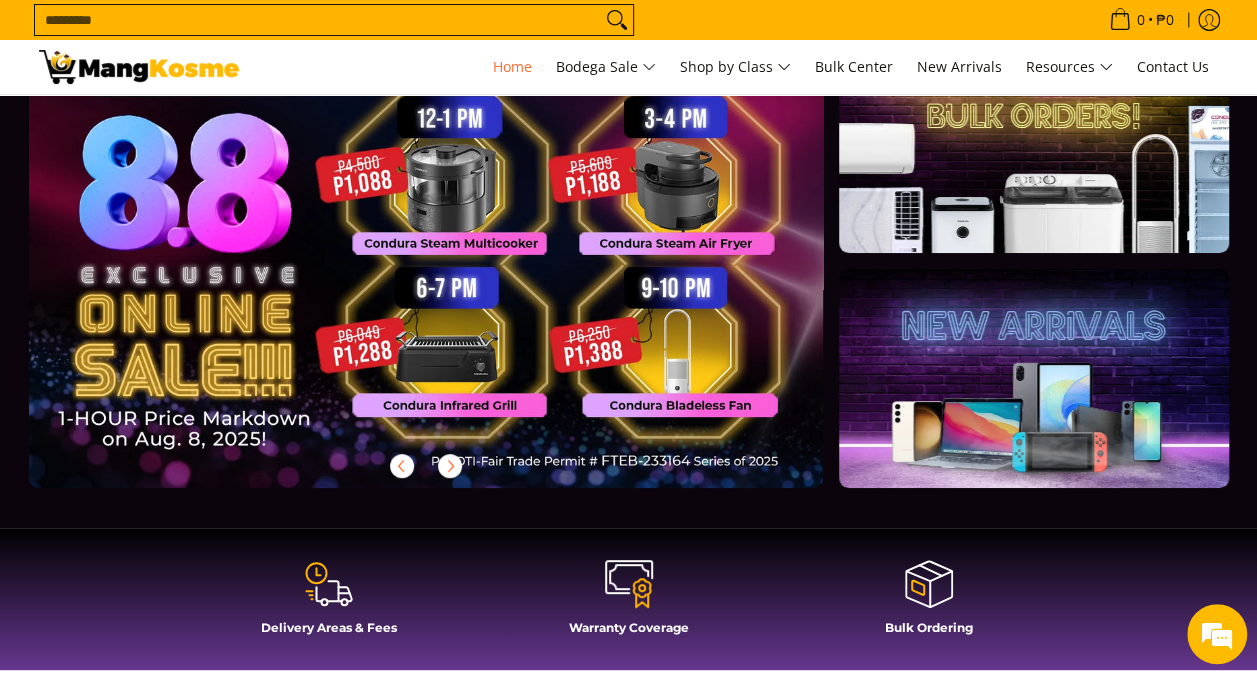 click at bounding box center [1033, 378] 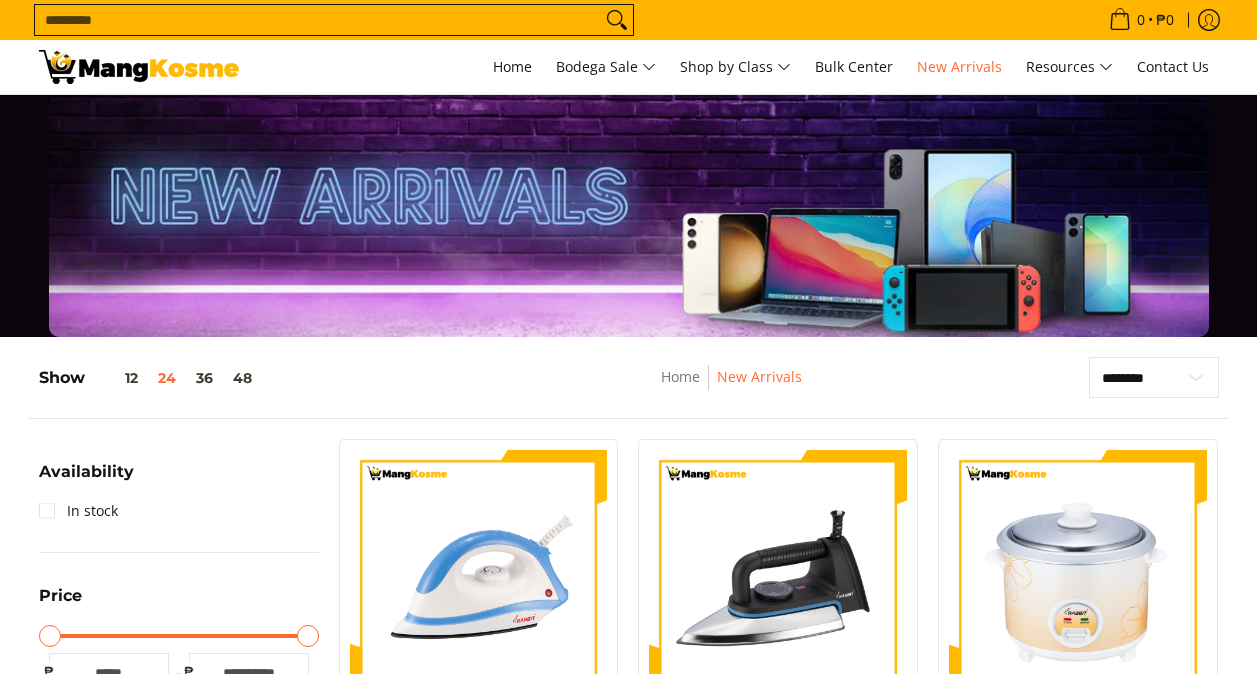 scroll, scrollTop: 332, scrollLeft: 0, axis: vertical 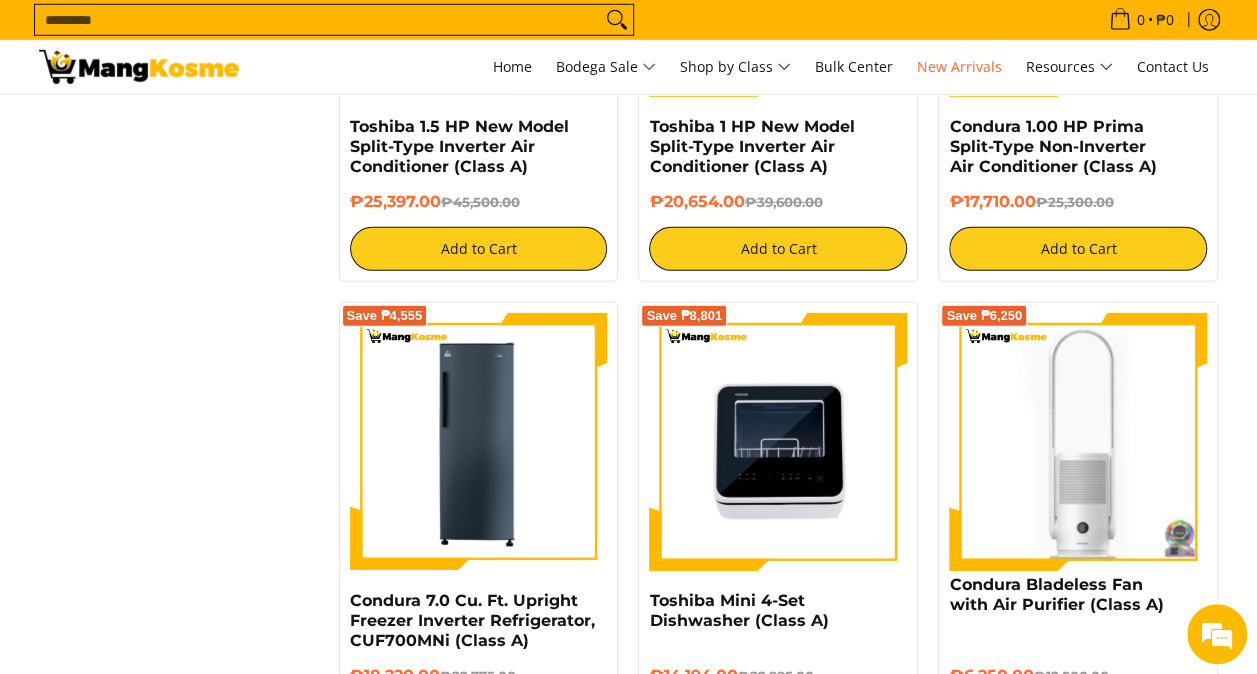drag, startPoint x: 770, startPoint y: 470, endPoint x: 10, endPoint y: 519, distance: 761.57794 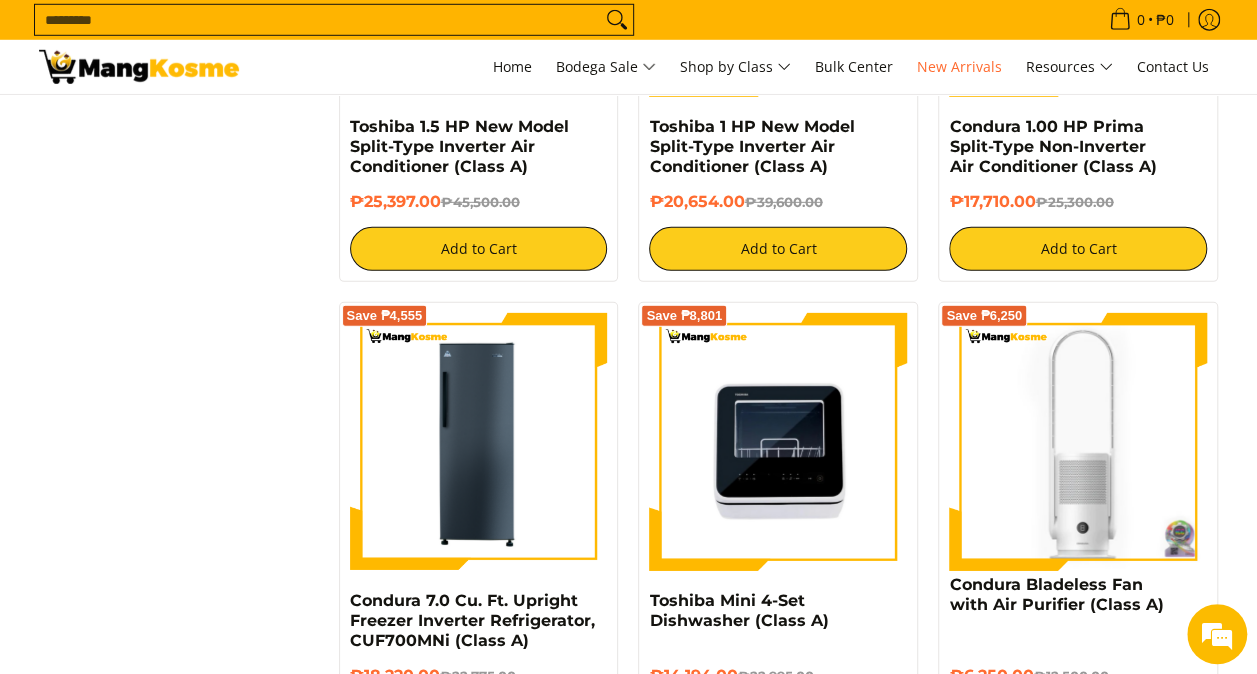 drag, startPoint x: 10, startPoint y: 519, endPoint x: 178, endPoint y: 597, distance: 185.22418 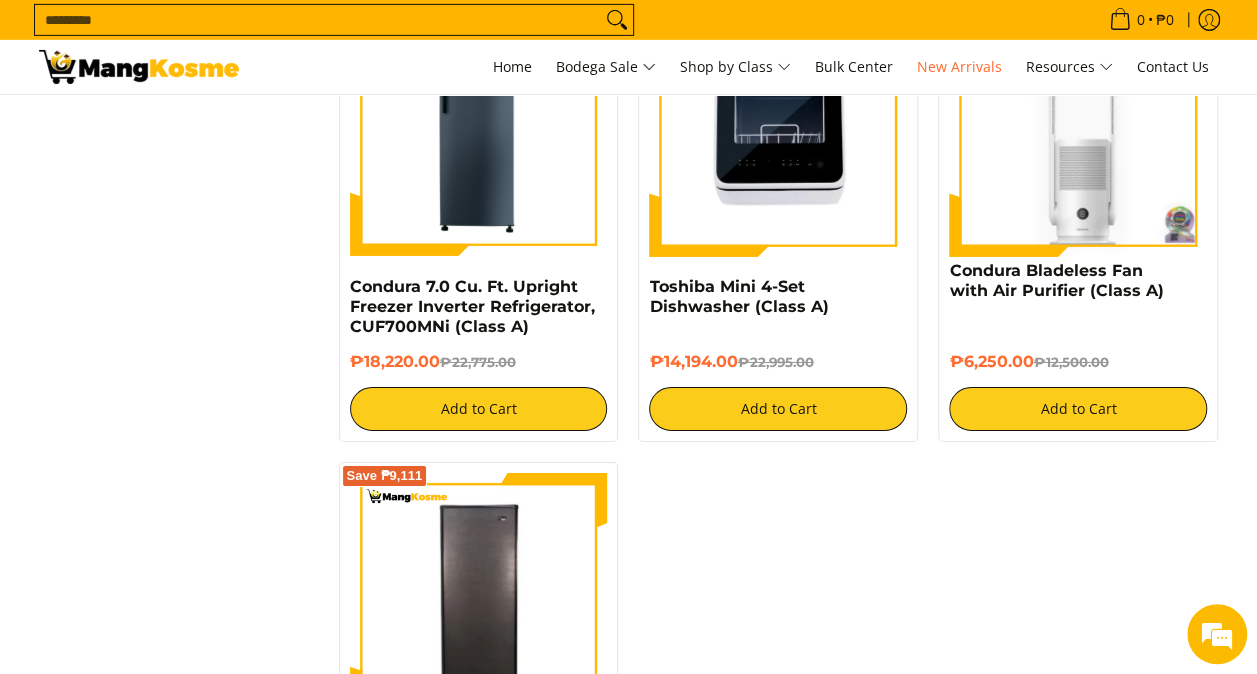 scroll, scrollTop: 3361, scrollLeft: 0, axis: vertical 